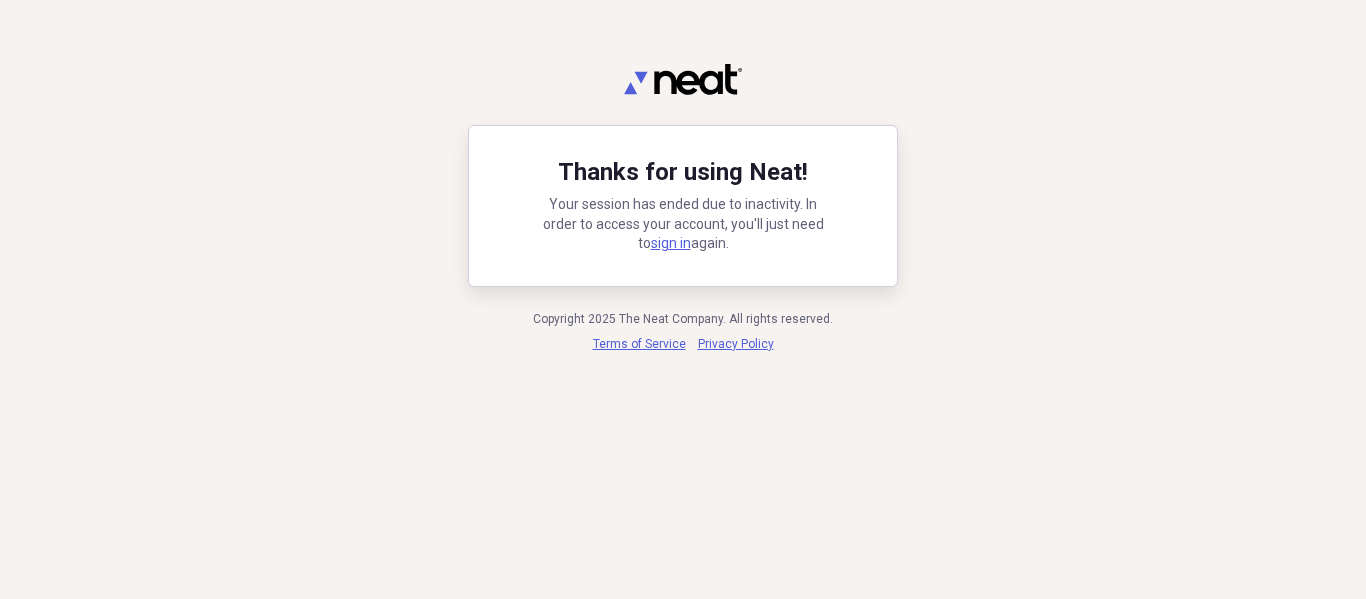 scroll, scrollTop: 0, scrollLeft: 0, axis: both 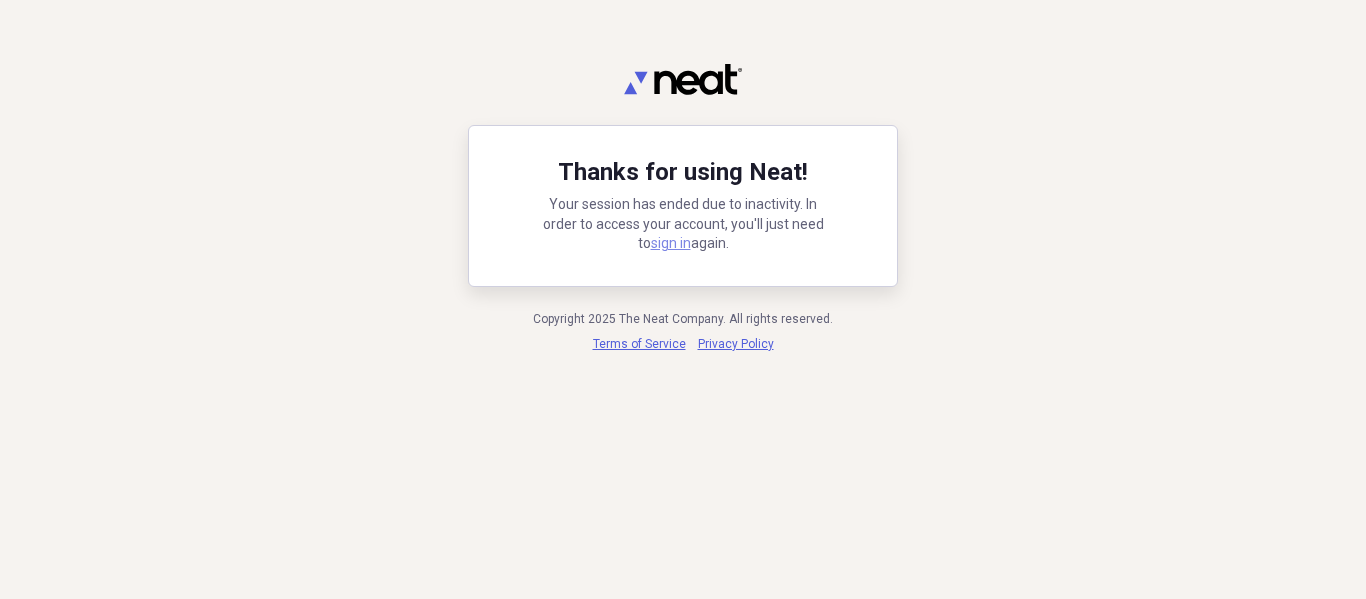 click on "sign in" at bounding box center [671, 243] 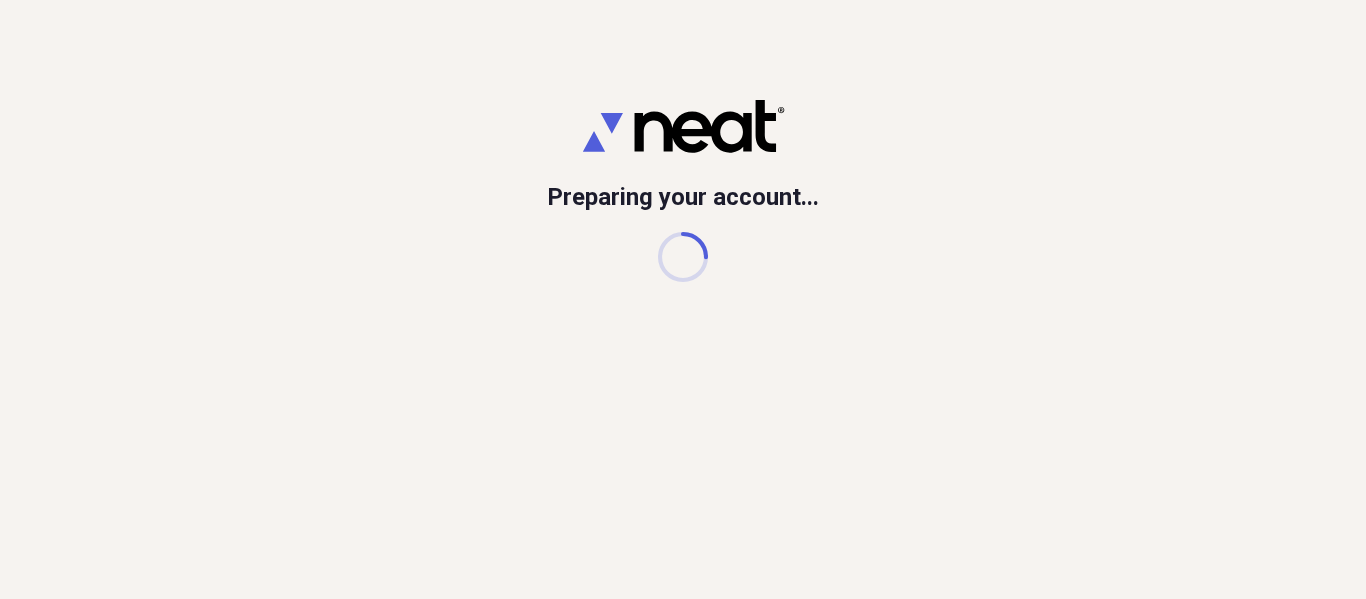 scroll, scrollTop: 0, scrollLeft: 0, axis: both 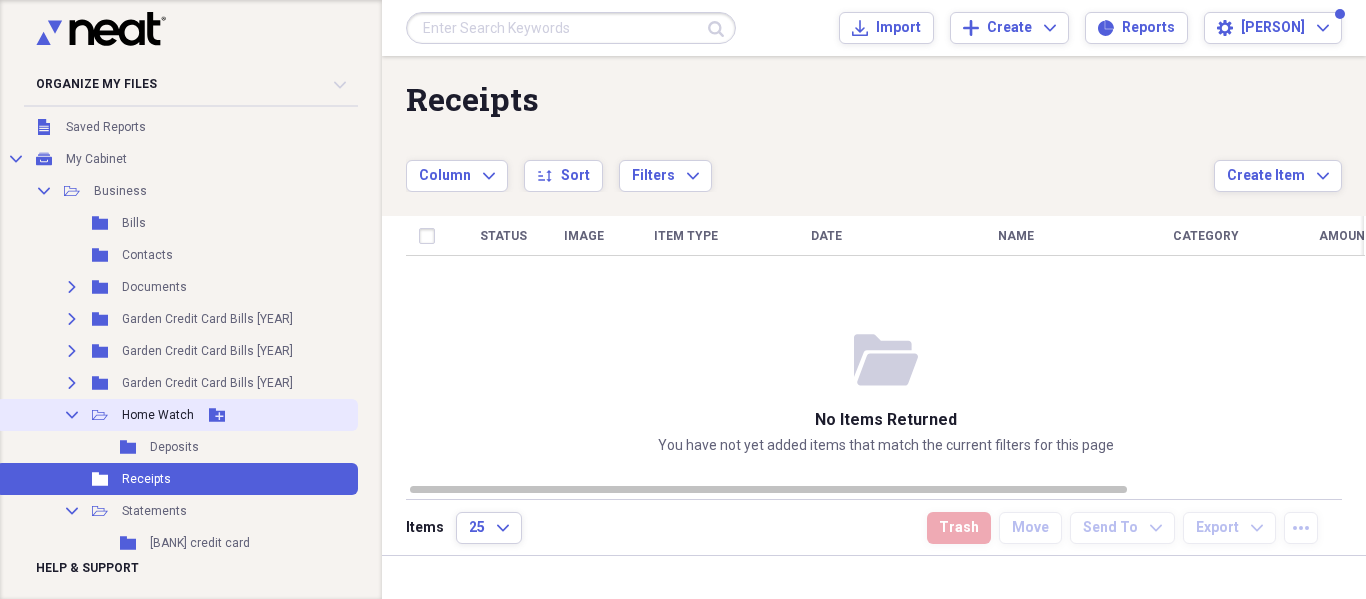 click on "Home Watch" at bounding box center (158, 415) 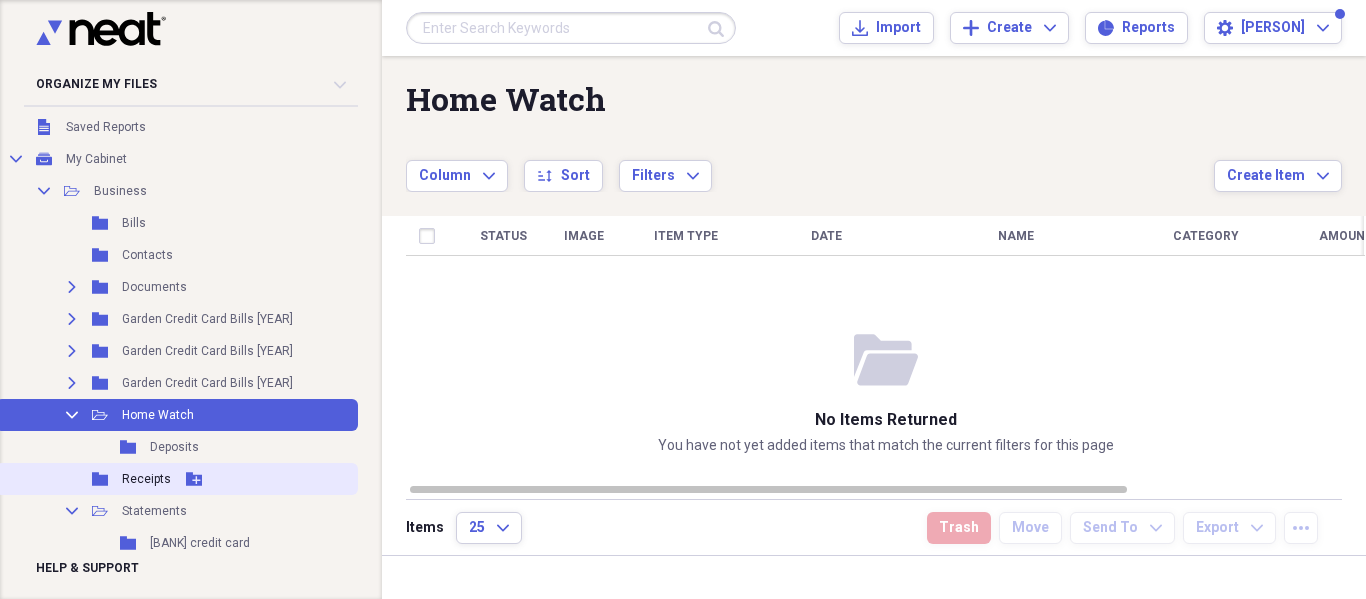 click on "Receipts" at bounding box center (146, 479) 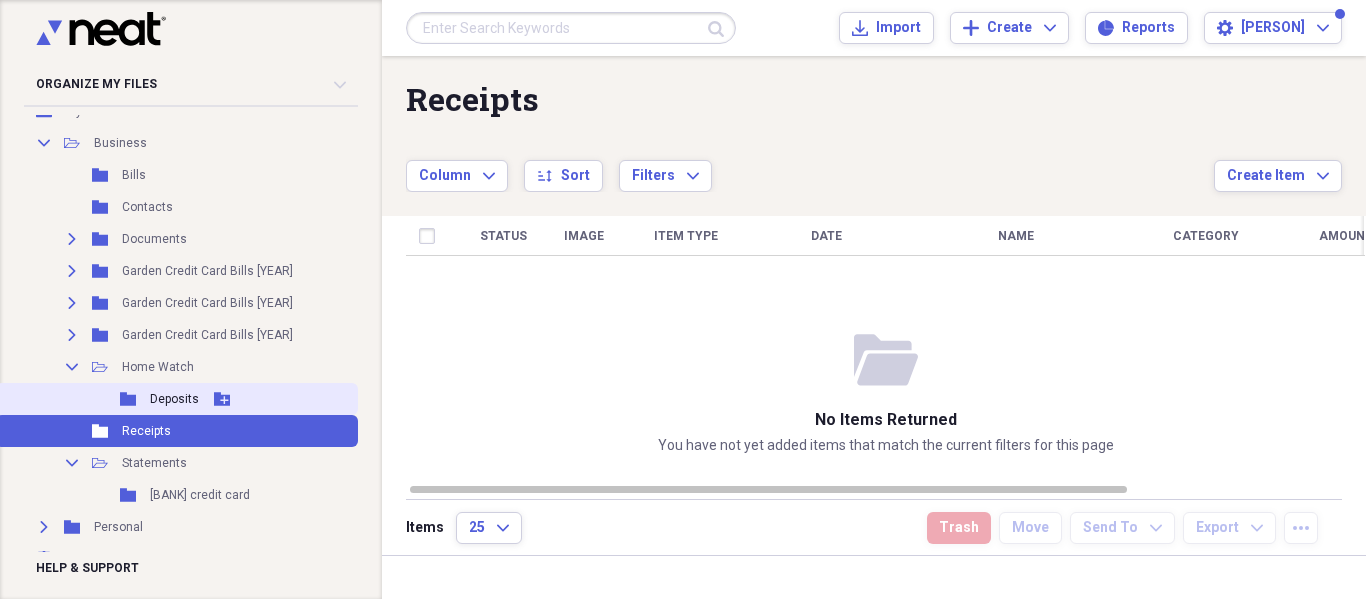 scroll, scrollTop: 171, scrollLeft: 0, axis: vertical 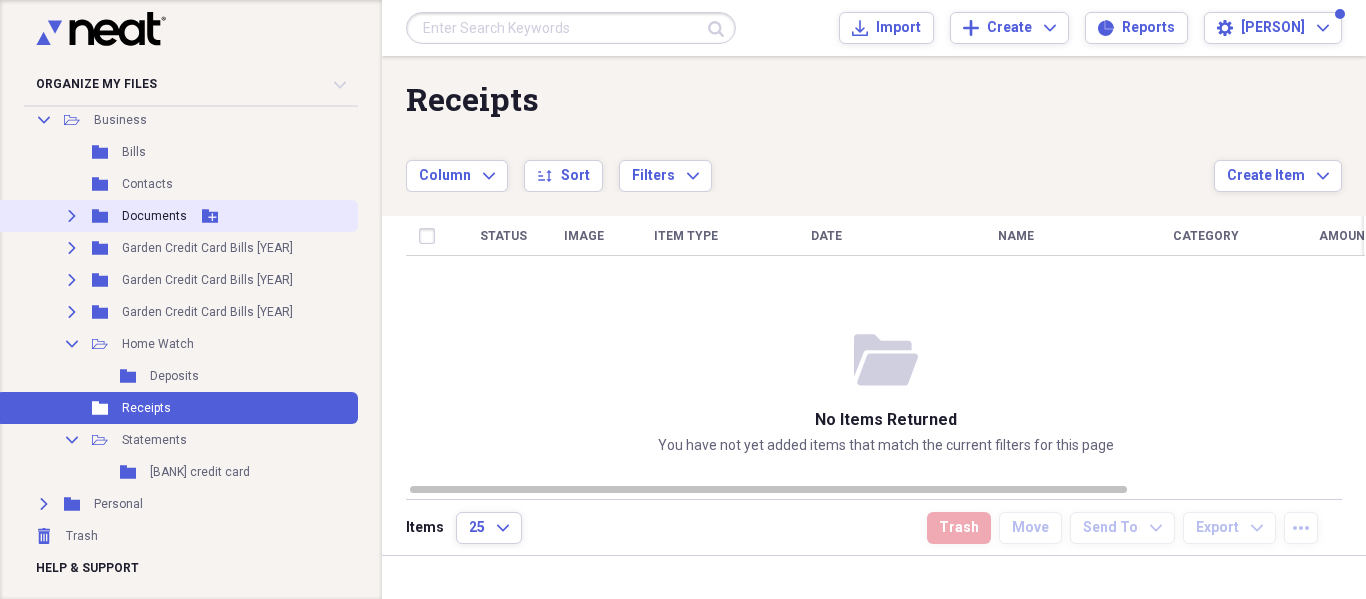 click on "Expand" 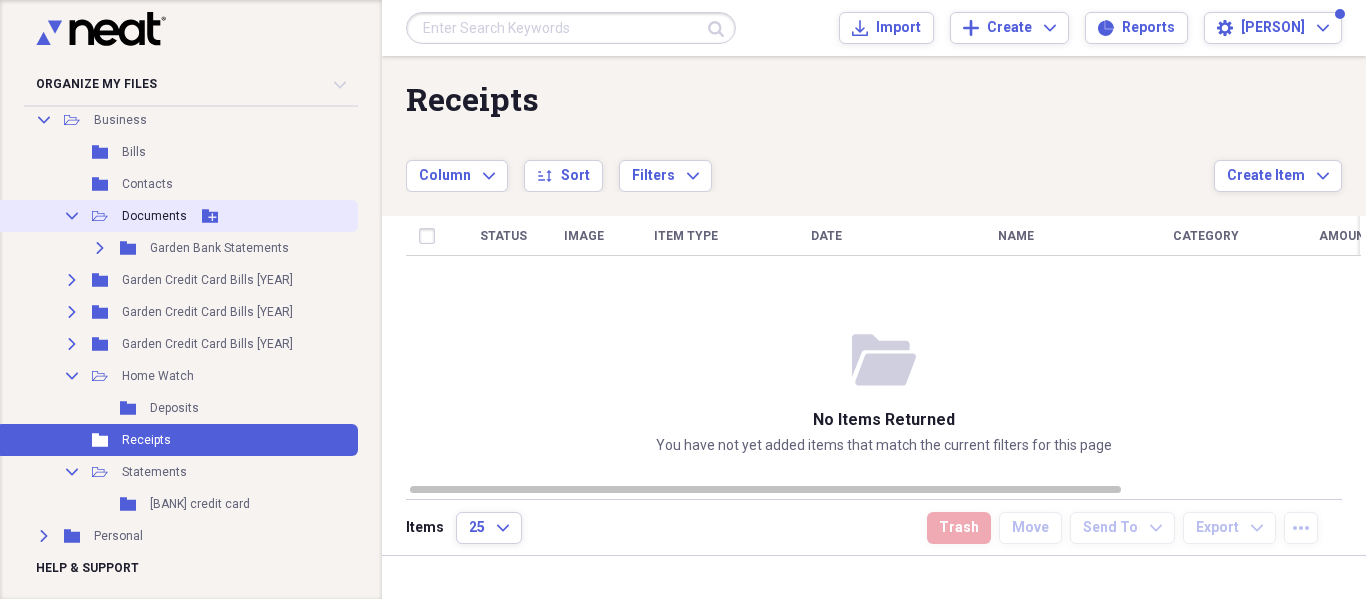 click on "Collapse" at bounding box center (72, 216) 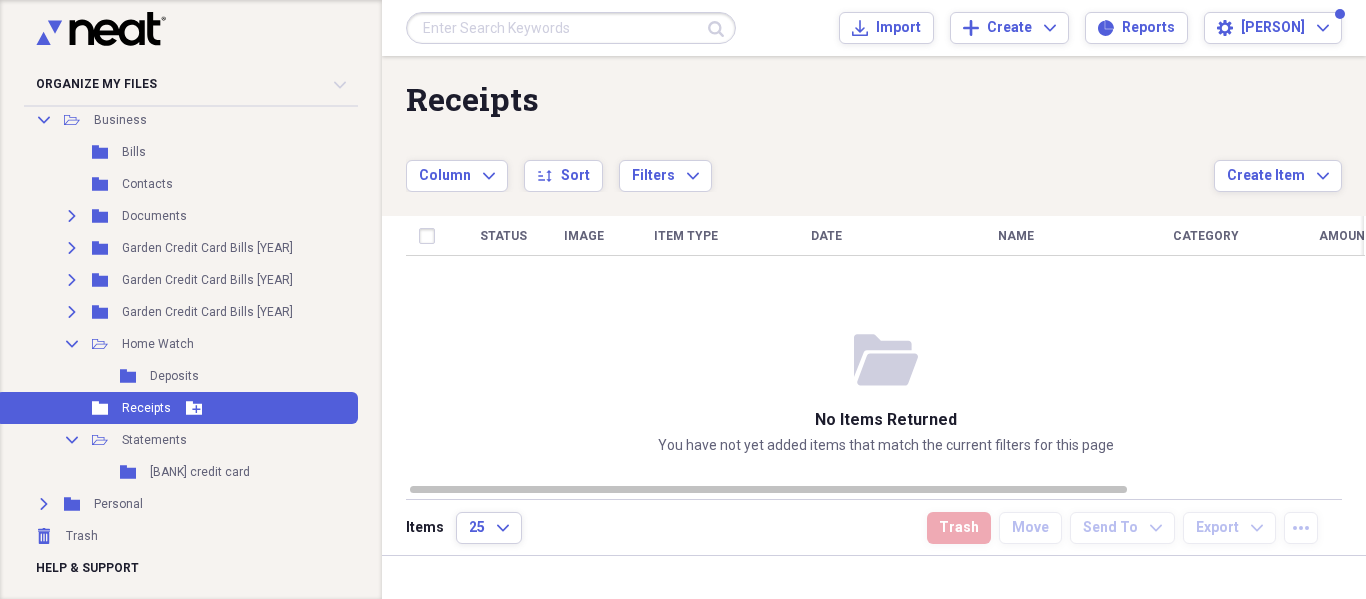 click 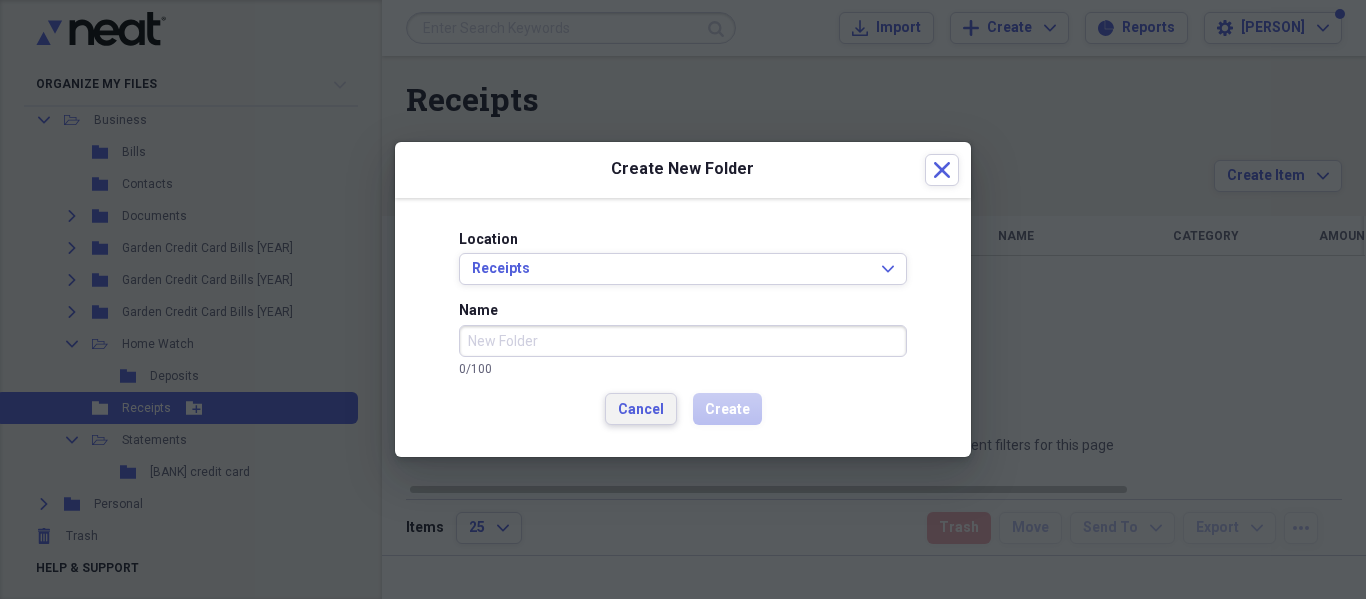 click on "Cancel" at bounding box center (641, 409) 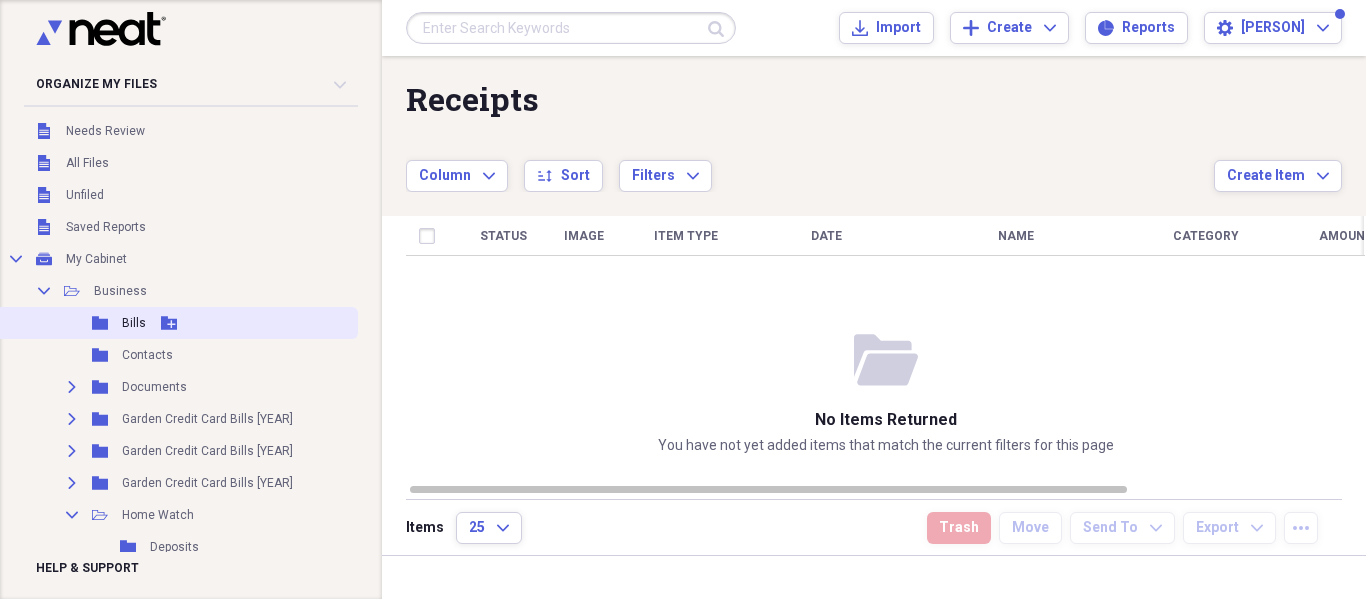 scroll, scrollTop: 100, scrollLeft: 0, axis: vertical 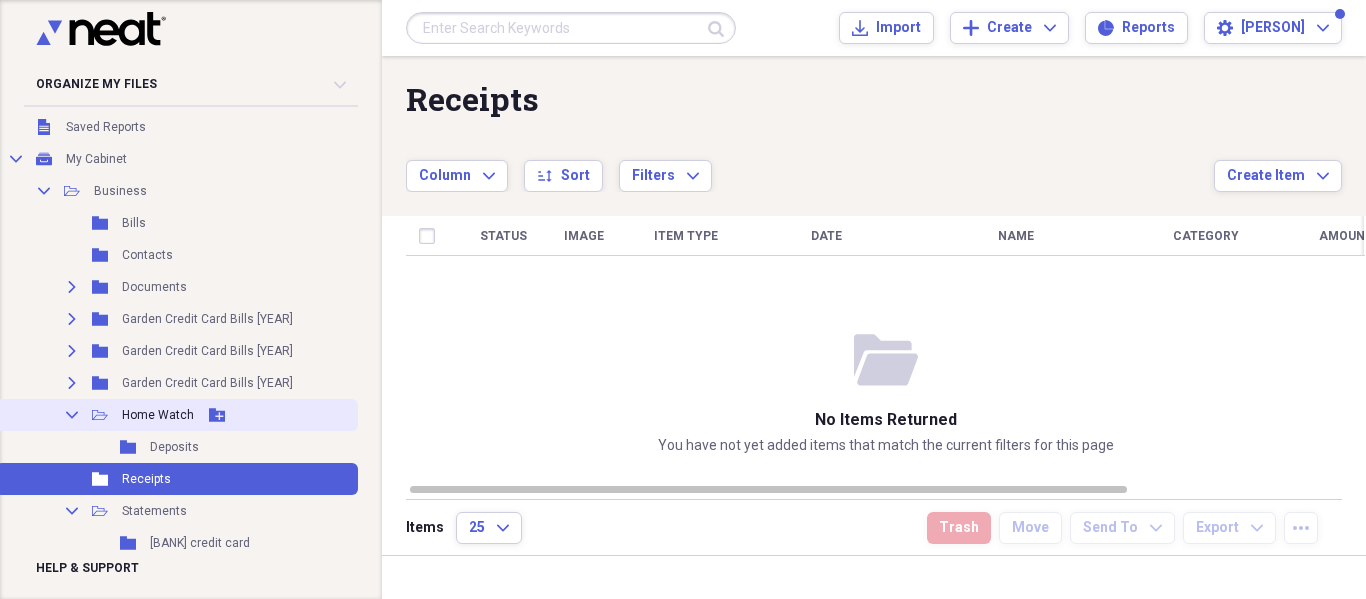 click on "Home Watch" at bounding box center [158, 415] 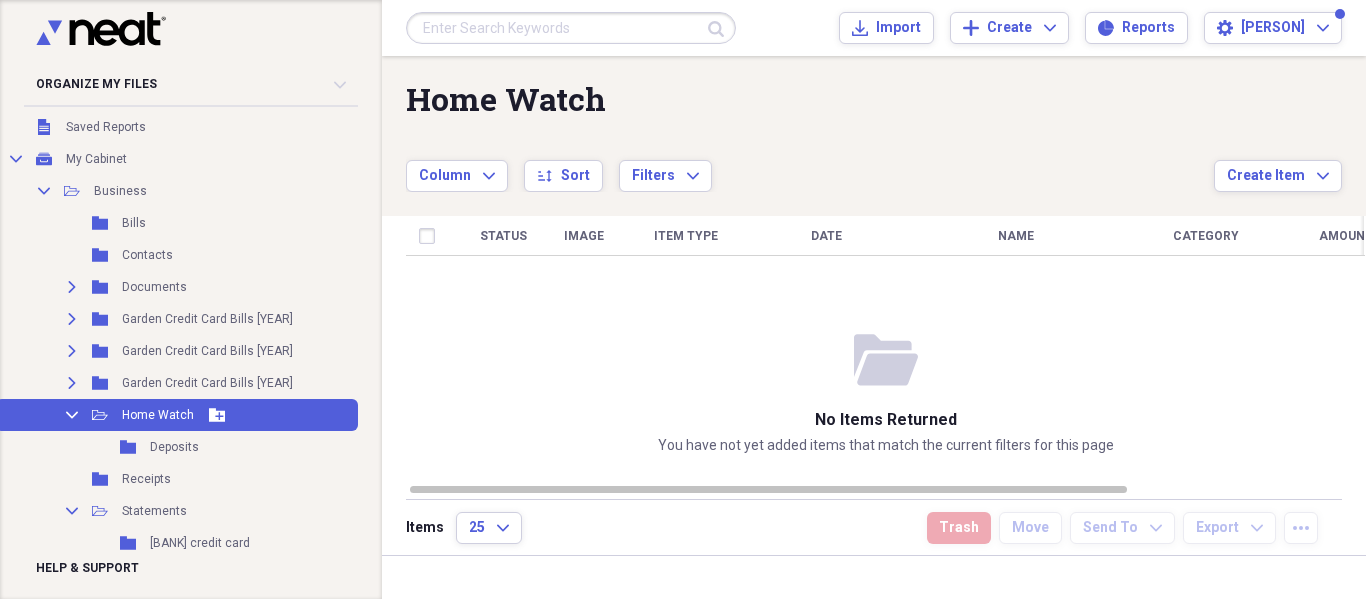 click on "Collapse Open Folder Home Watch Add Folder" at bounding box center [177, 415] 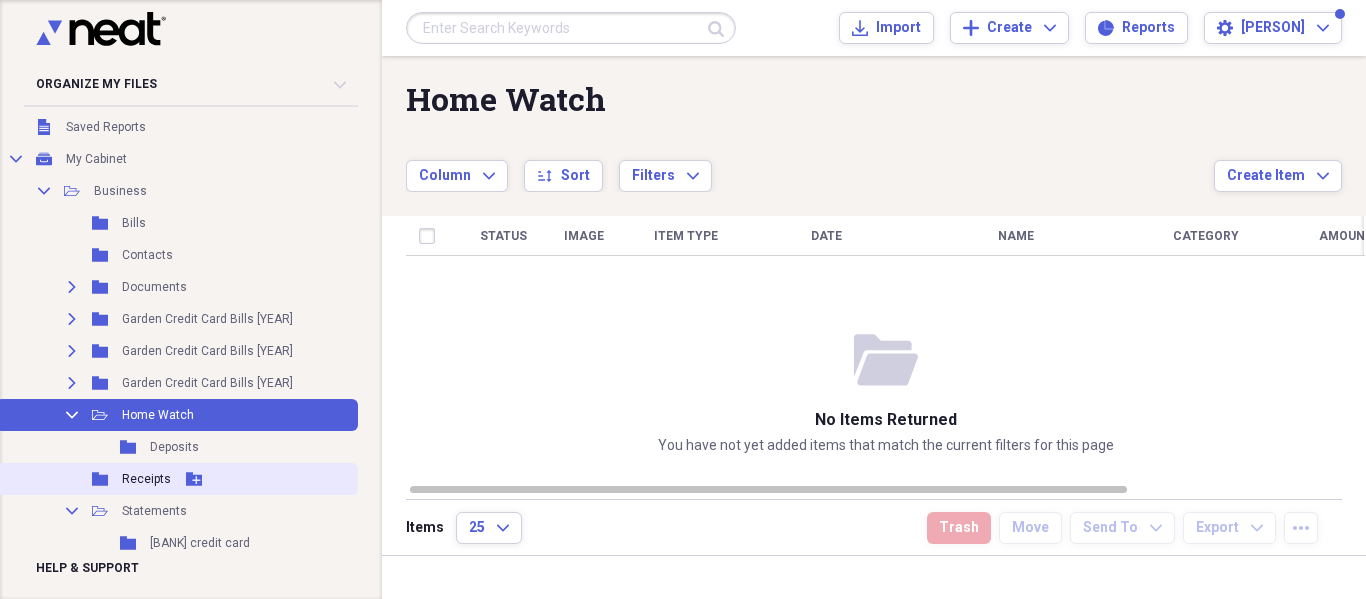 click on "Receipts" at bounding box center [146, 479] 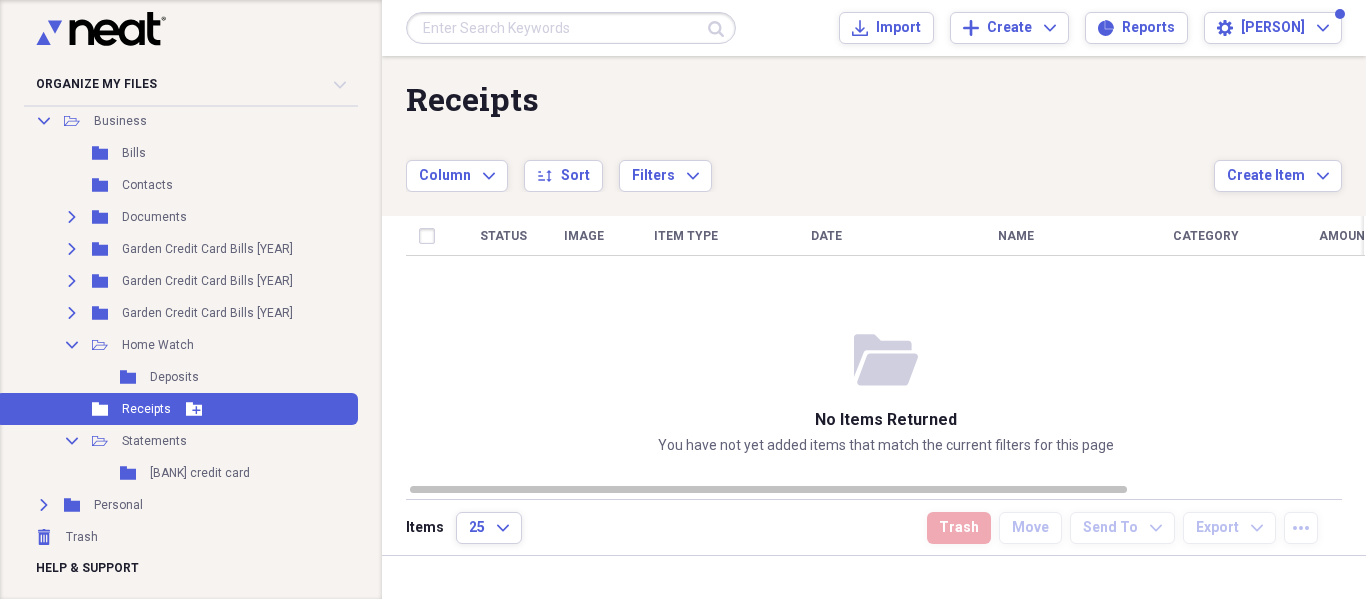 scroll, scrollTop: 171, scrollLeft: 0, axis: vertical 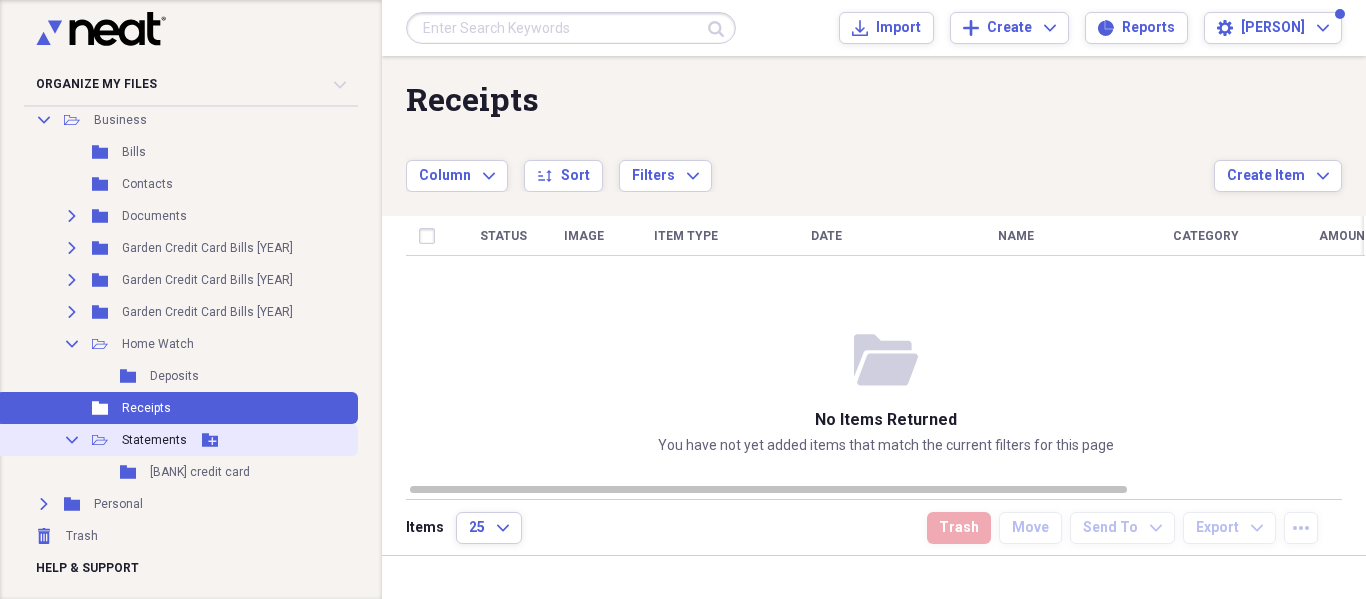 click on "Collapse" 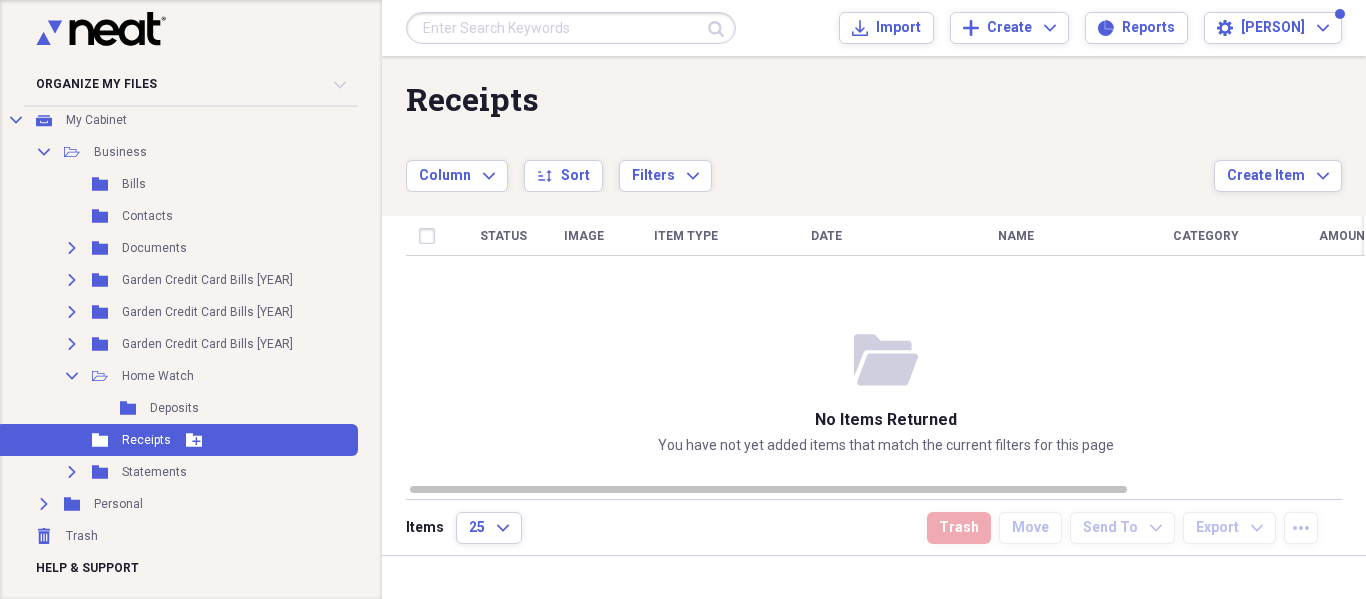 scroll, scrollTop: 139, scrollLeft: 0, axis: vertical 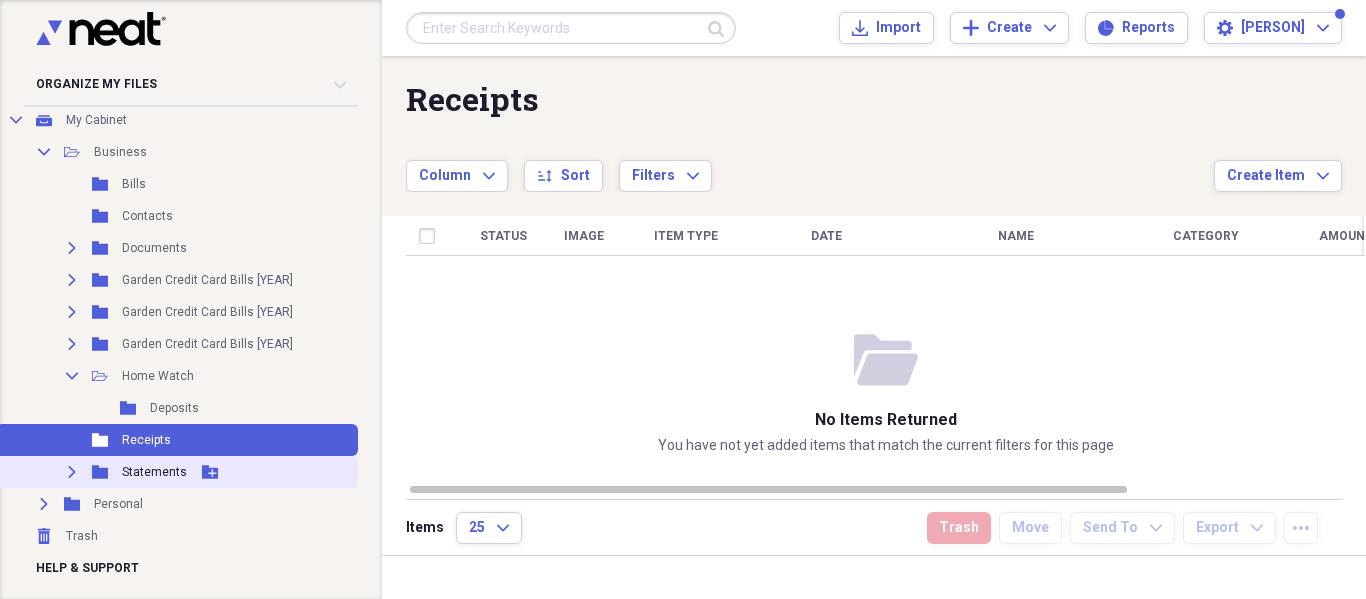 click on "Expand" 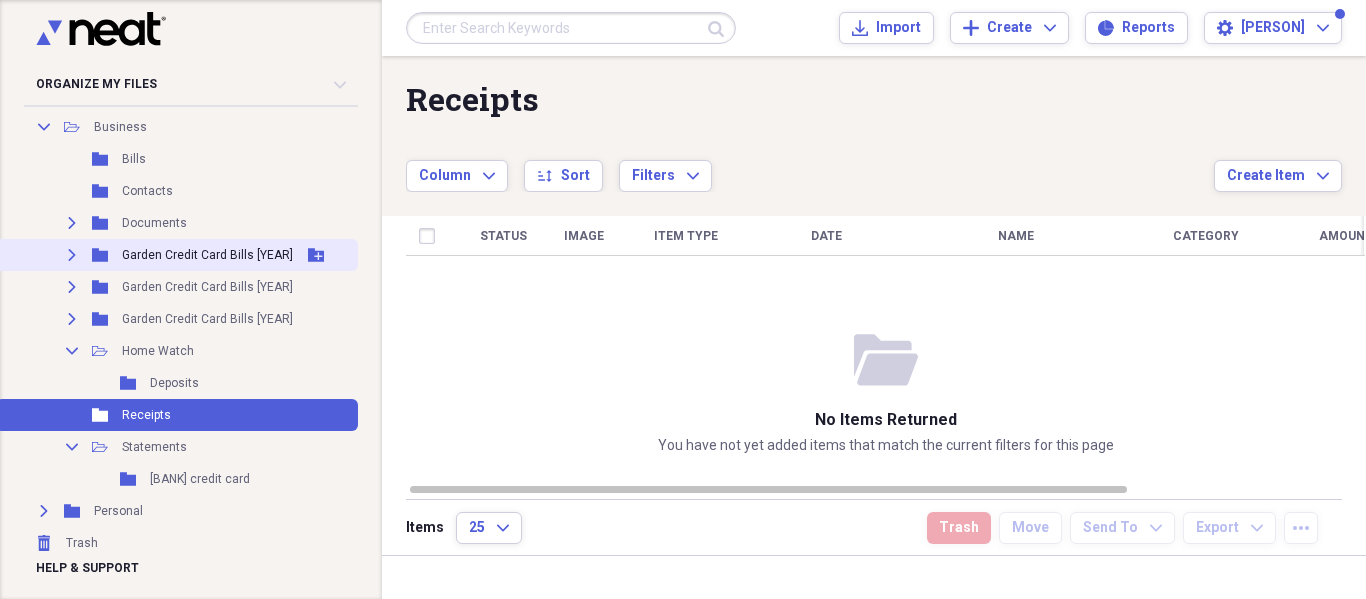 scroll, scrollTop: 171, scrollLeft: 0, axis: vertical 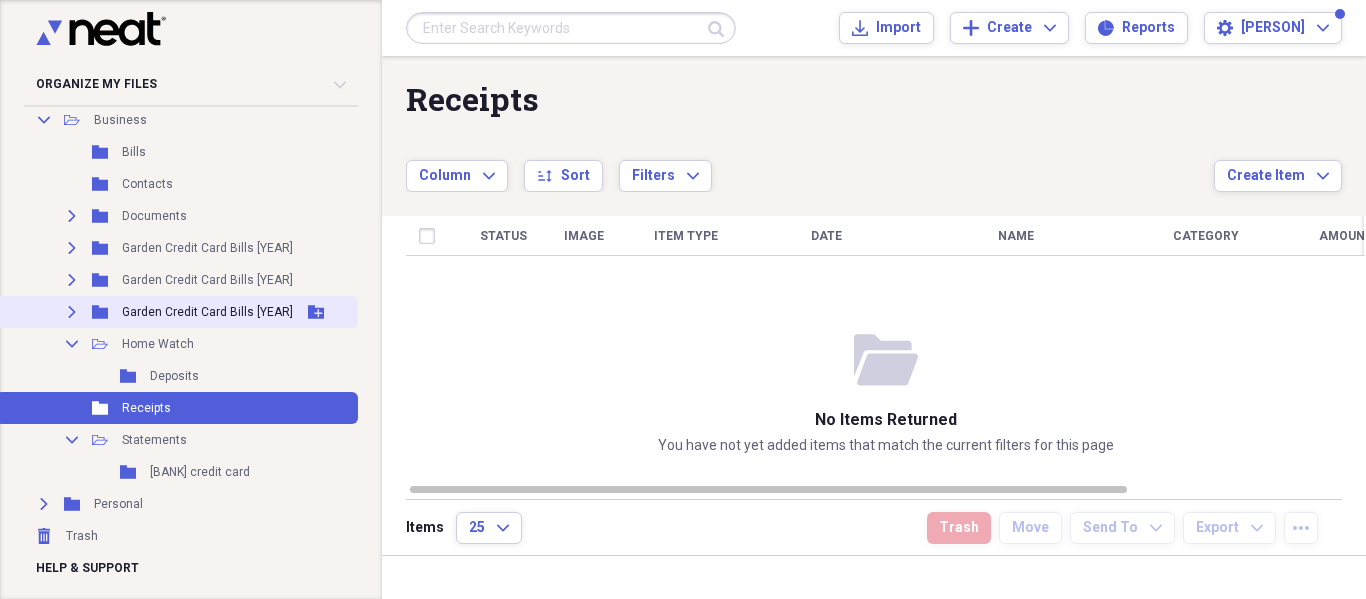click on "Garden Credit Card Bills [YEAR]" at bounding box center [207, 312] 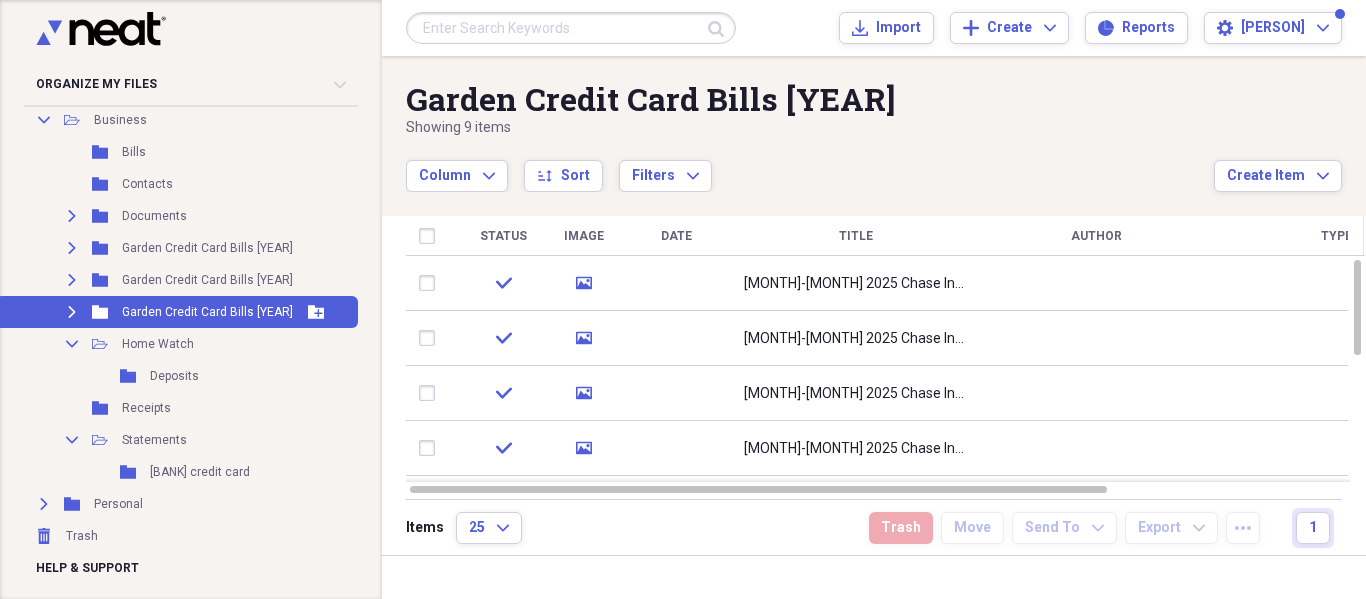 click on "Expand" at bounding box center [72, 312] 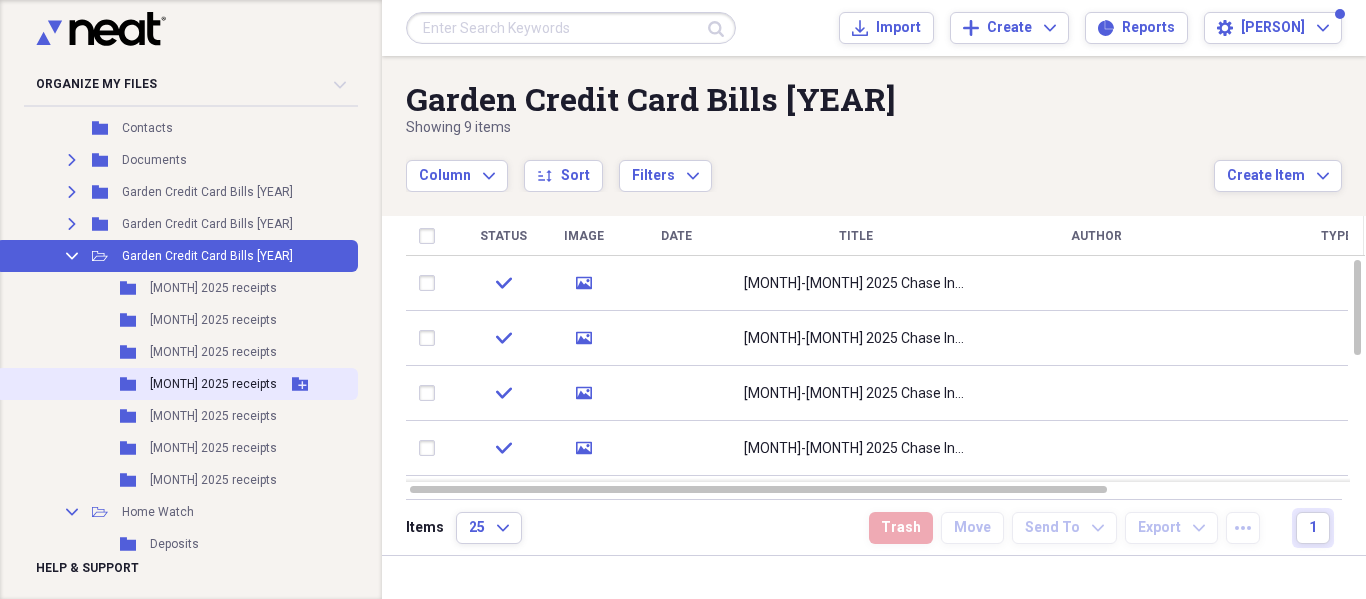 scroll, scrollTop: 271, scrollLeft: 0, axis: vertical 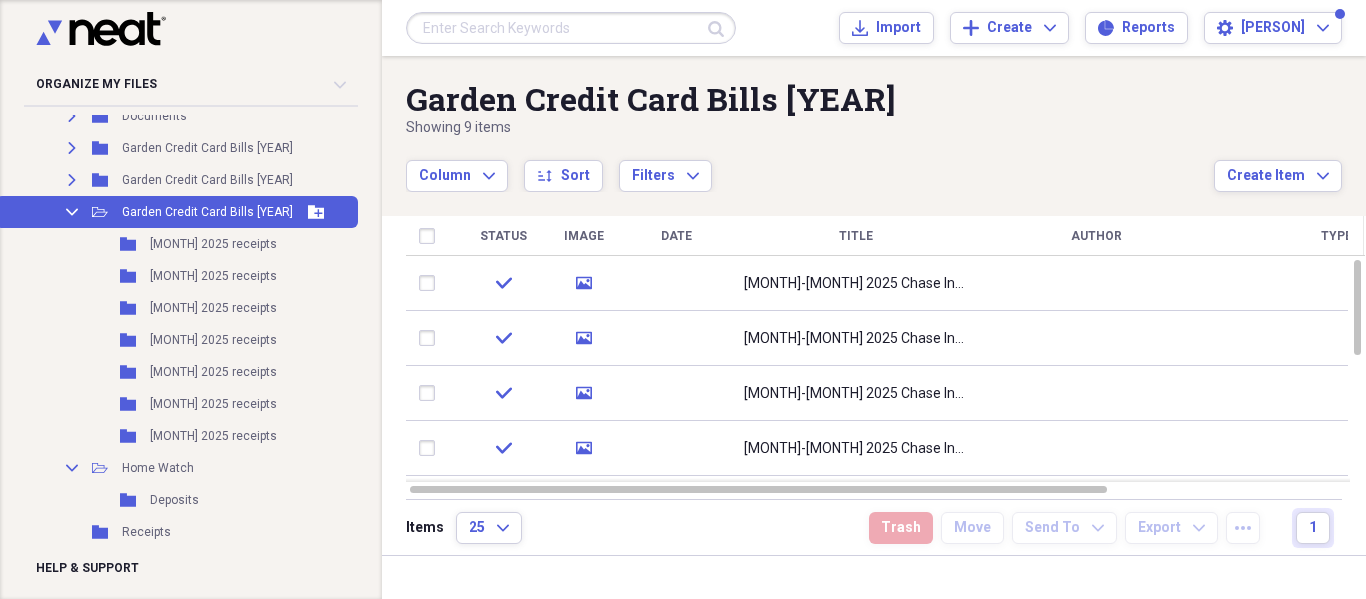 click on "Collapse" 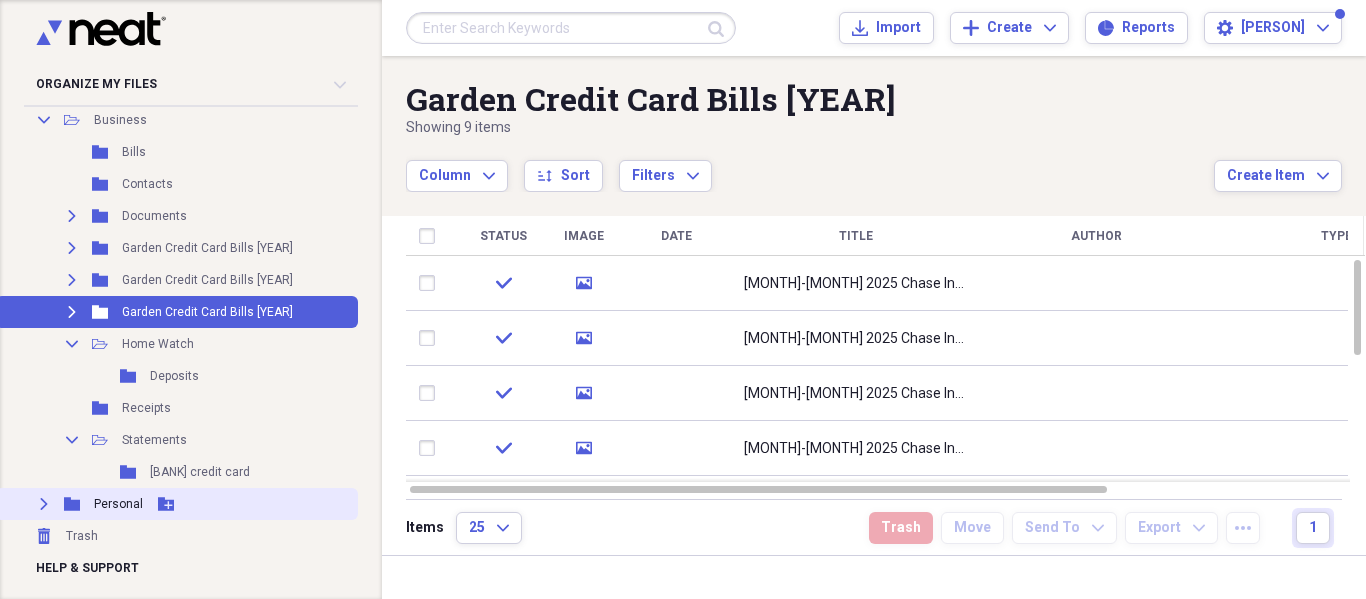 click 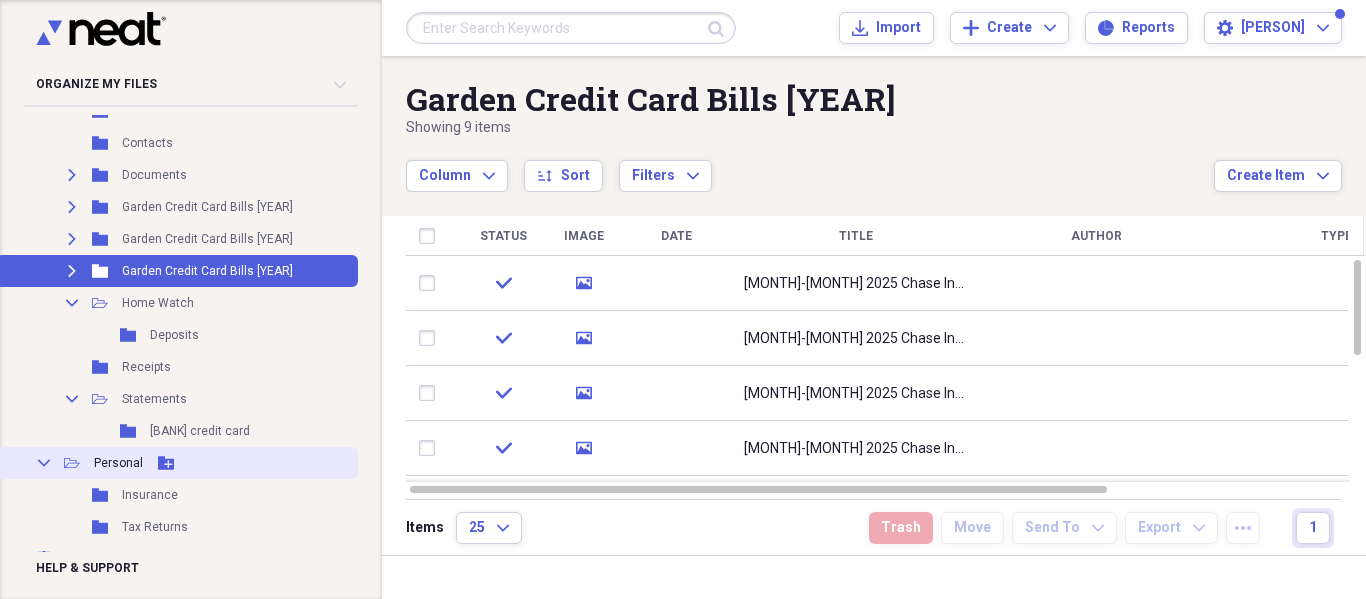 scroll, scrollTop: 235, scrollLeft: 0, axis: vertical 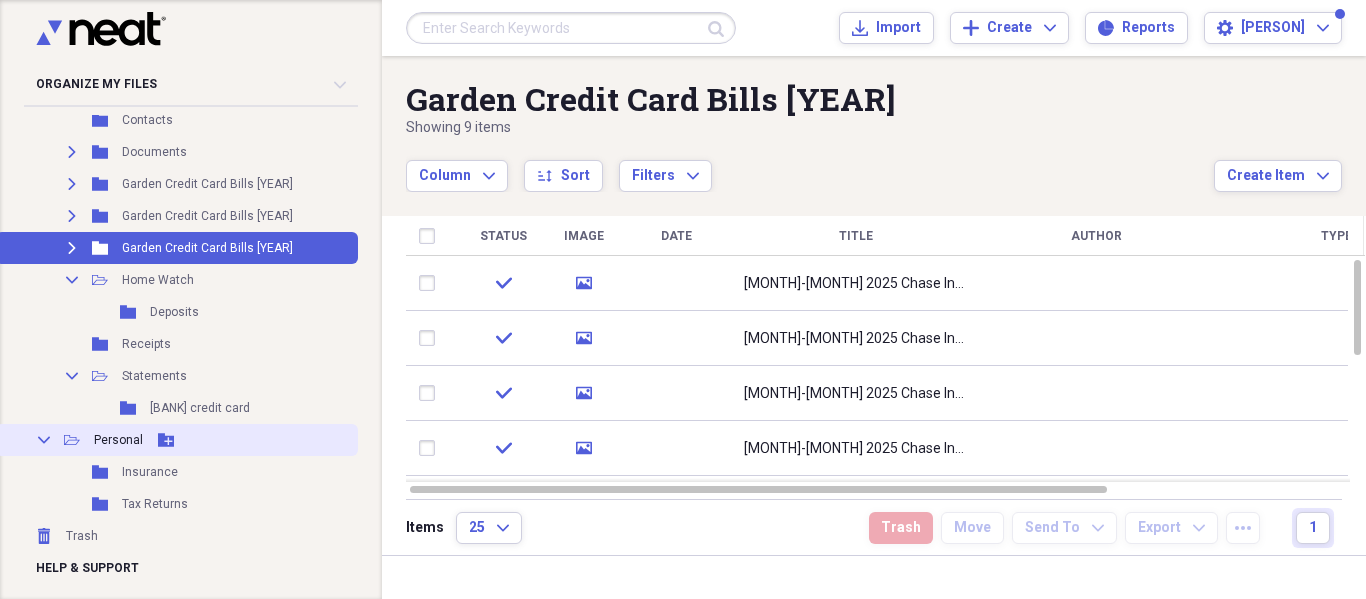 click on "Collapse" at bounding box center (44, 440) 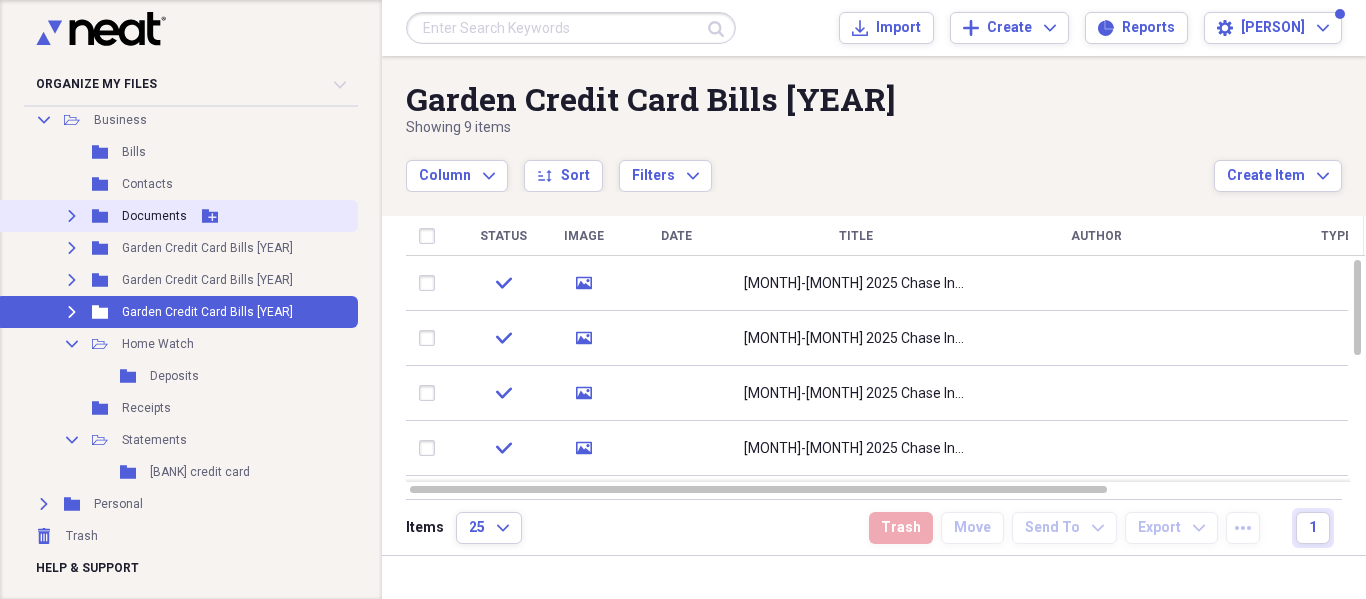 click on "Expand" 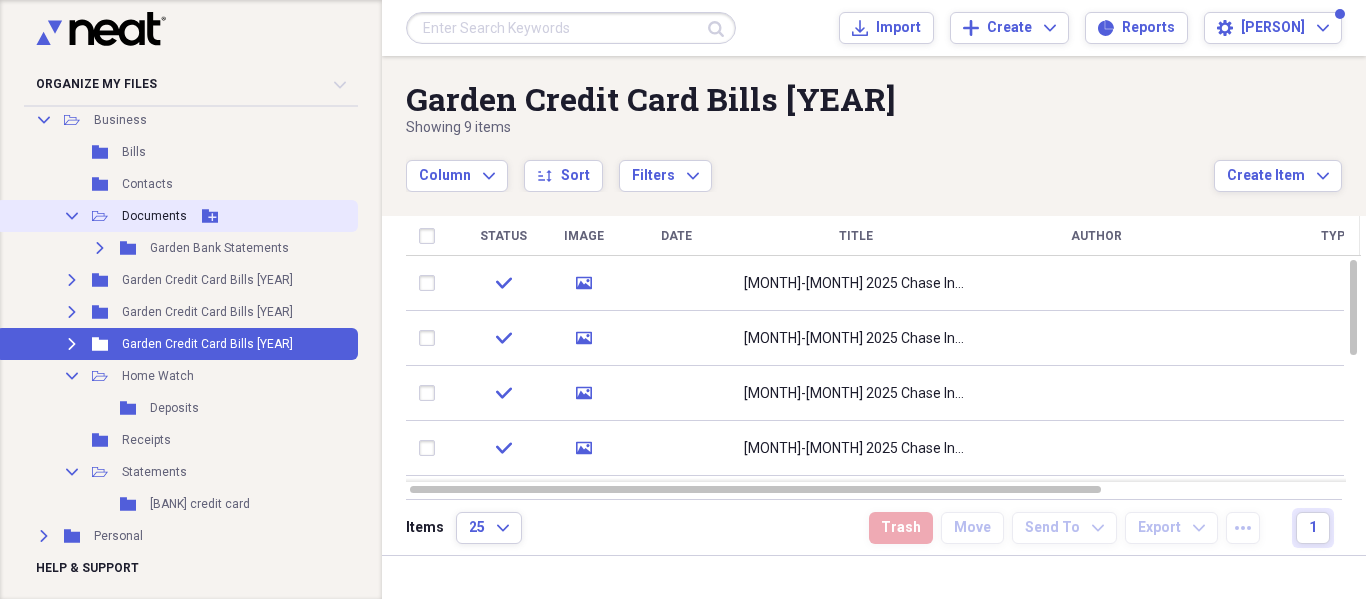 click on "Collapse" 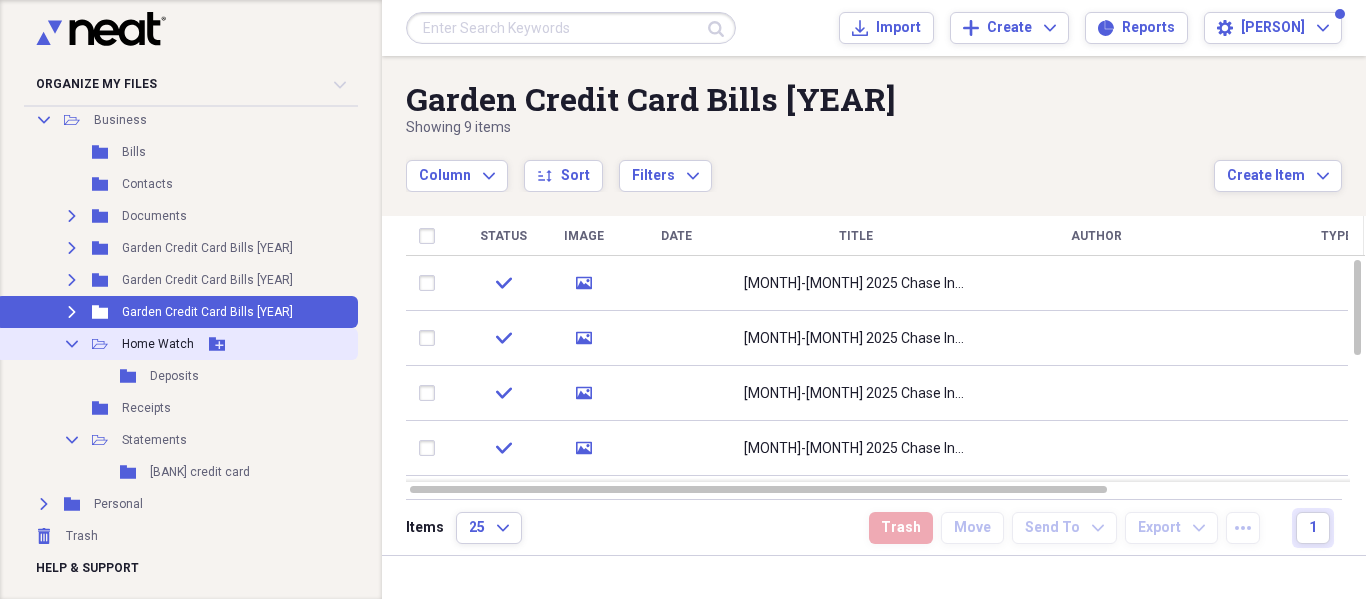 click on "Collapse" 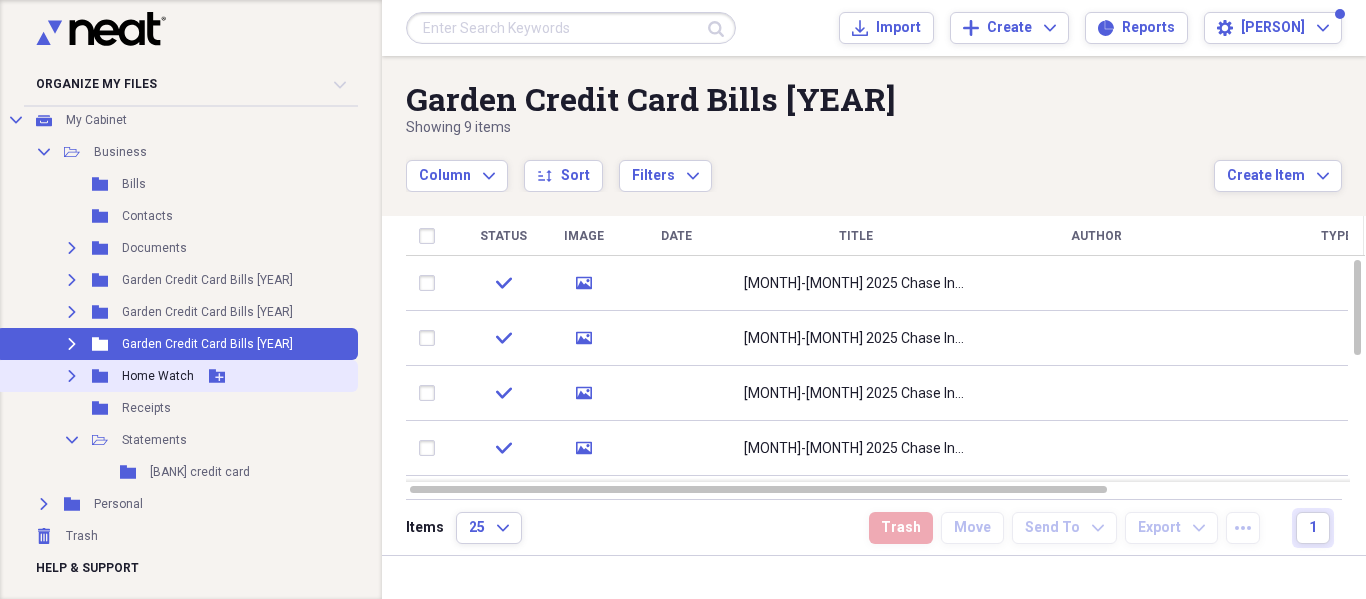 click on "Expand" 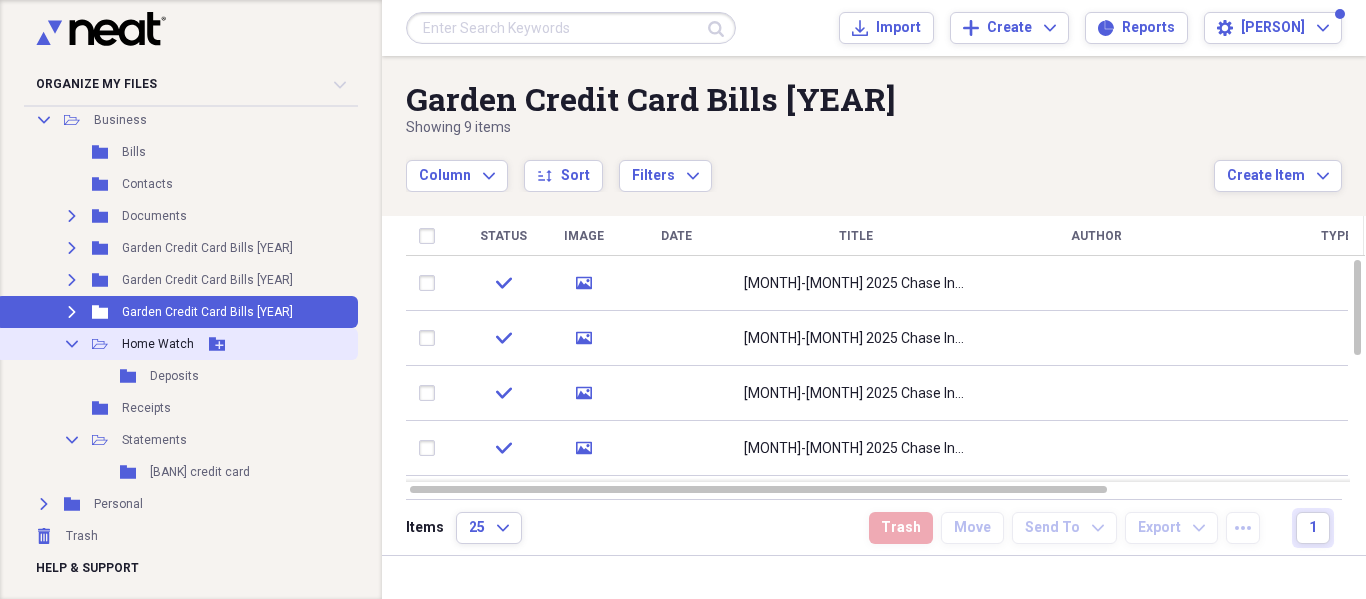 click on "Collapse Open Folder Home Watch Add Folder" at bounding box center (177, 344) 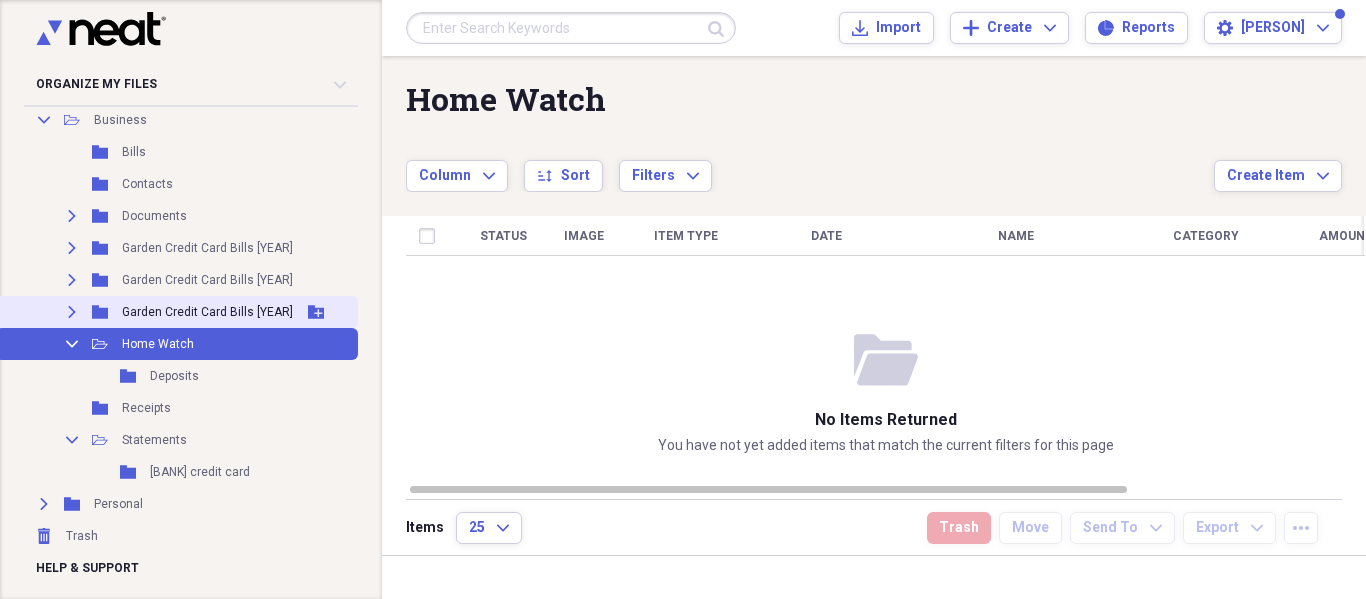 click 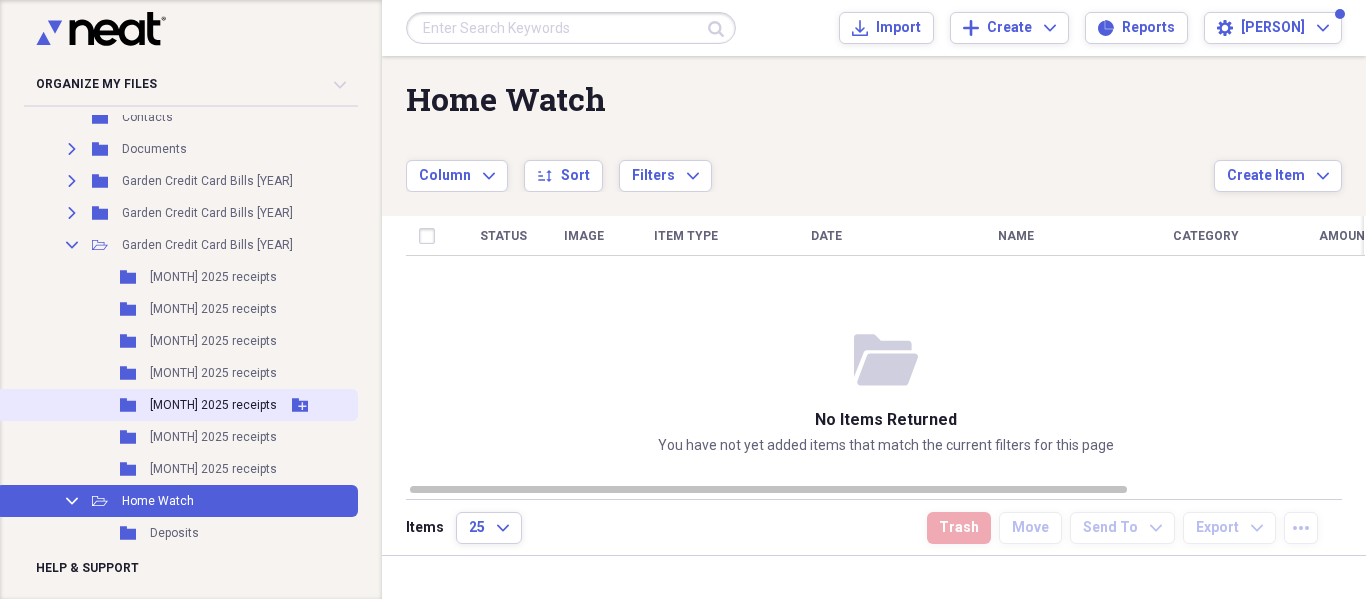 scroll, scrollTop: 271, scrollLeft: 0, axis: vertical 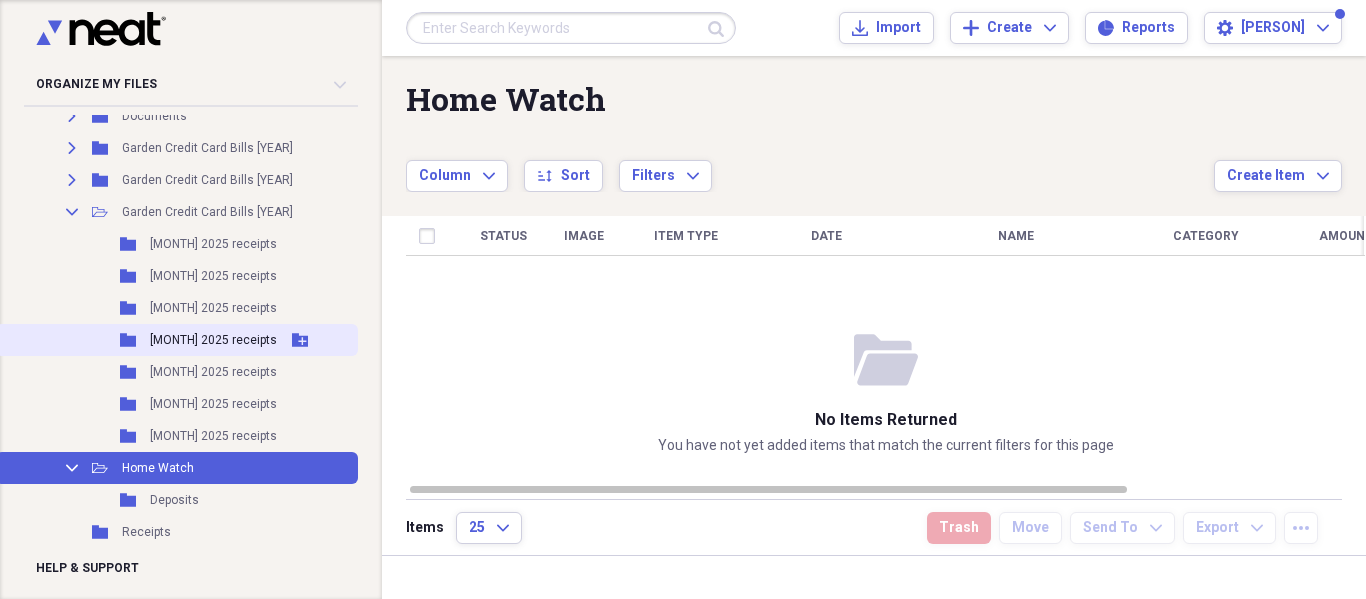 click on "Folder [MONTH] 2025 receipts Add Folder" at bounding box center [177, 340] 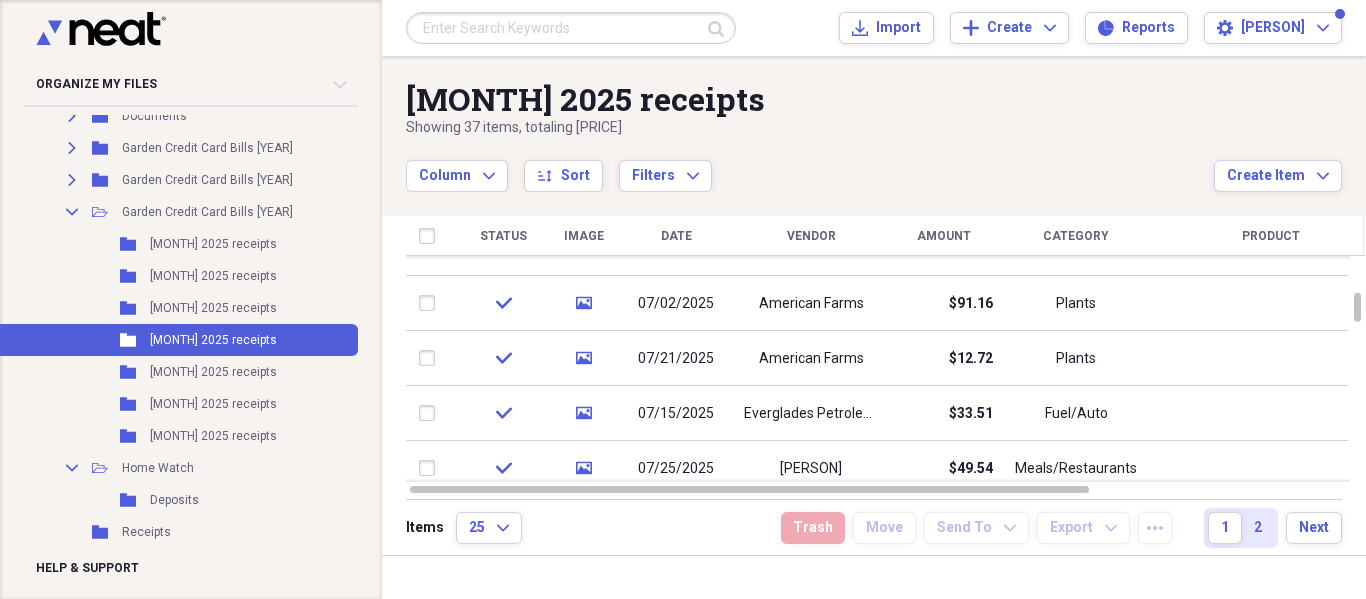 click on "Date" at bounding box center (676, 236) 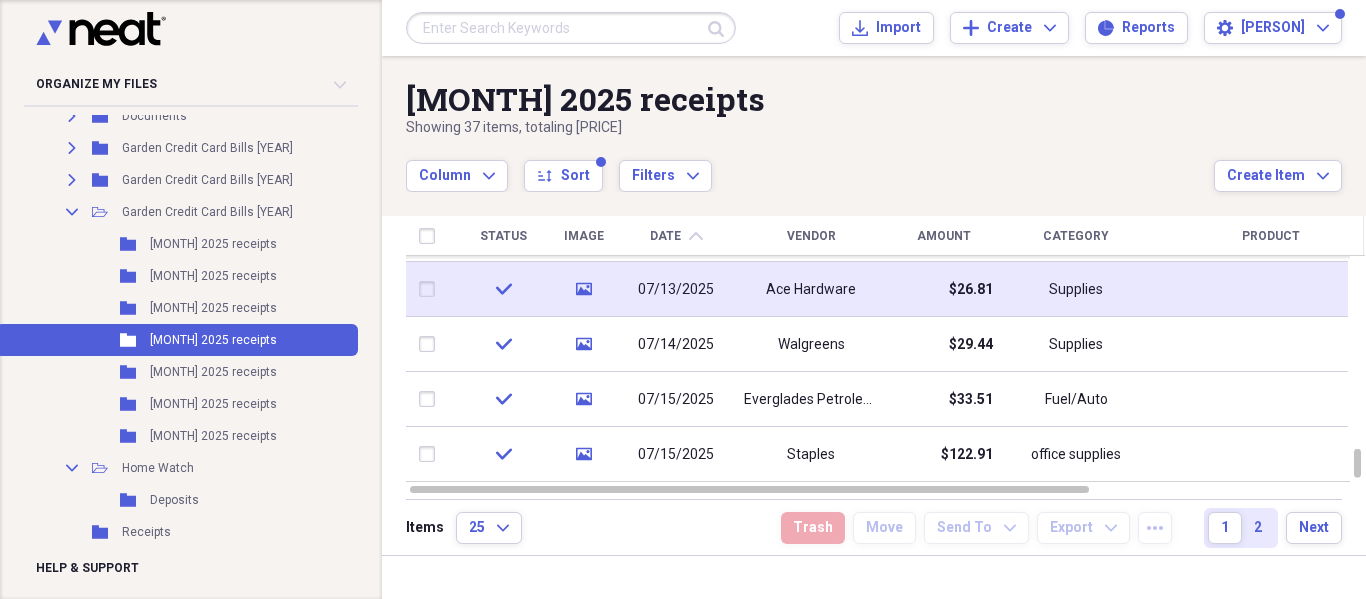 click on "Ace Hardware" at bounding box center (811, 290) 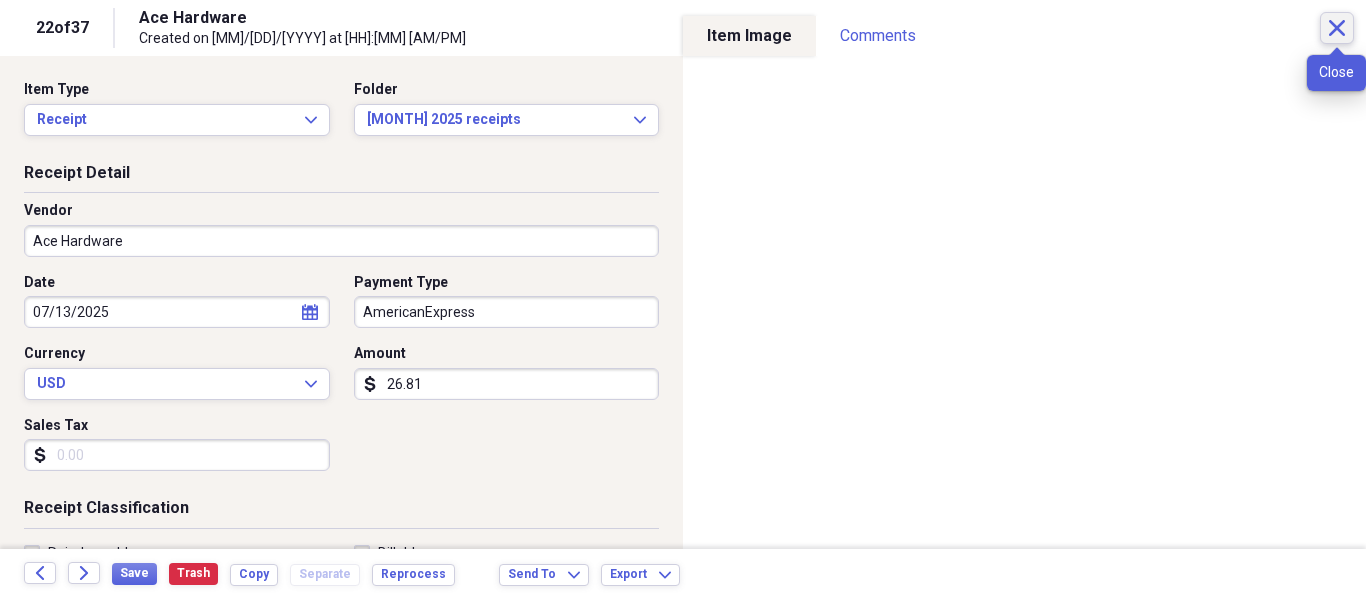 click on "Close" at bounding box center (1337, 28) 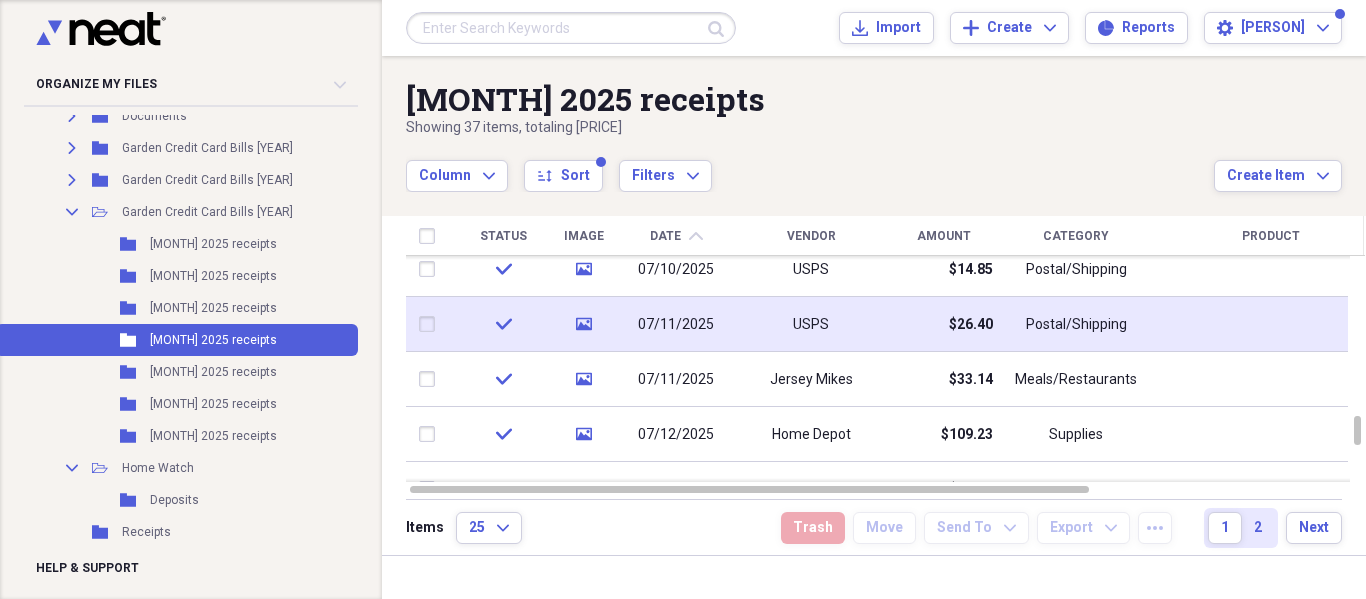 click on "USPS" at bounding box center [811, 325] 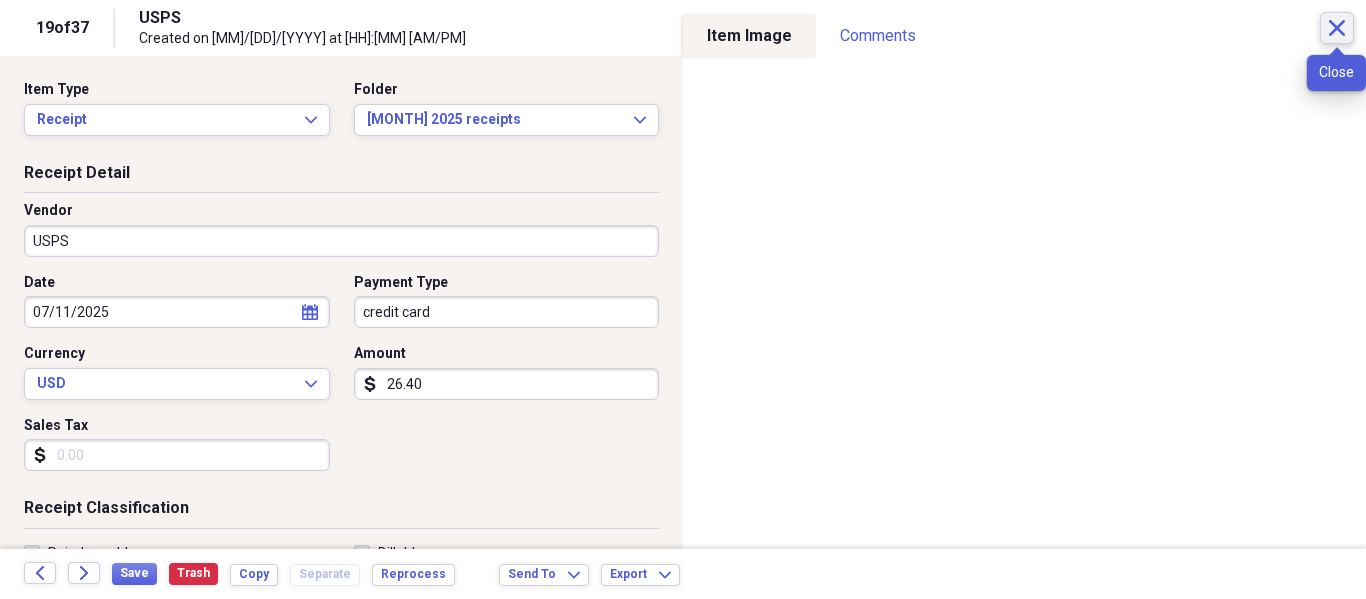 click on "Close" 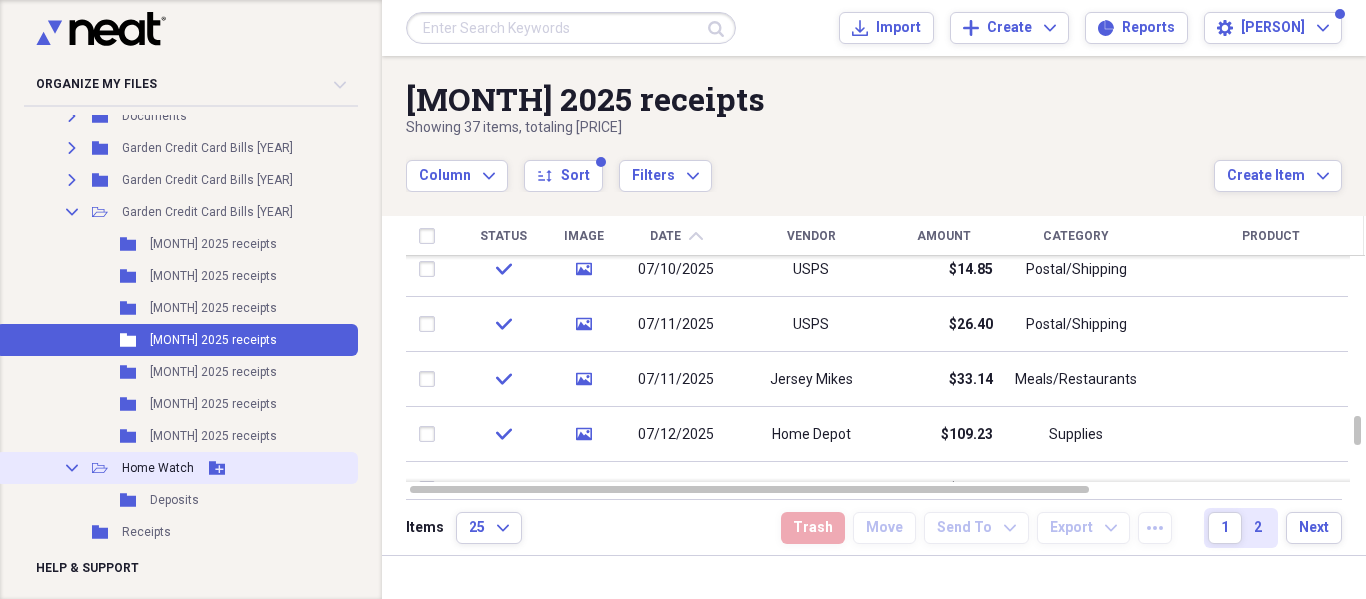 click on "Home Watch" at bounding box center (158, 468) 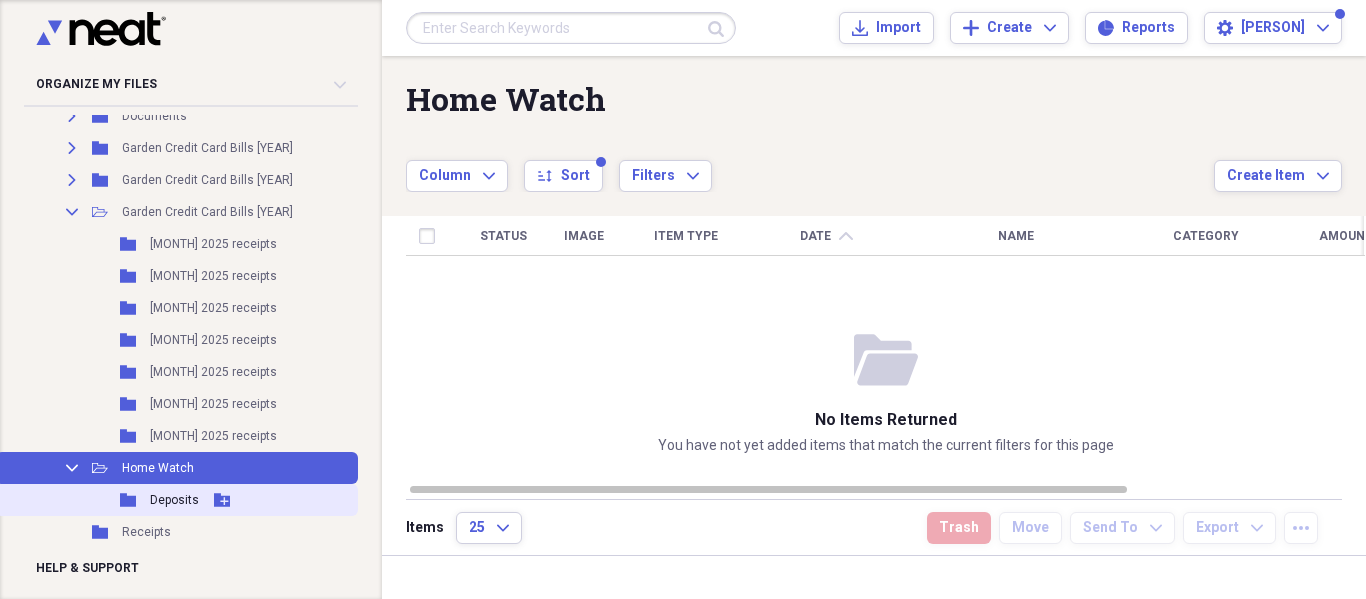 click on "Folder Deposits Add Folder" at bounding box center [177, 500] 